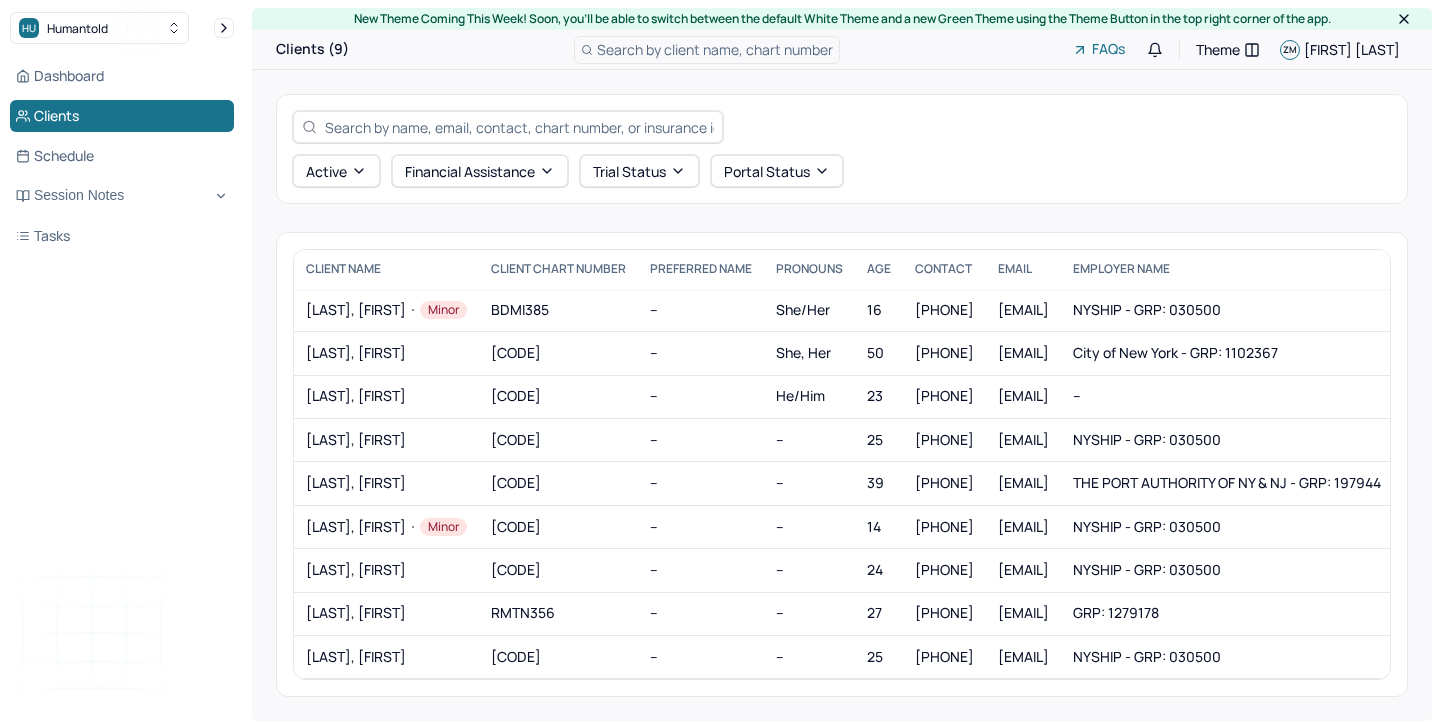 scroll, scrollTop: 0, scrollLeft: 0, axis: both 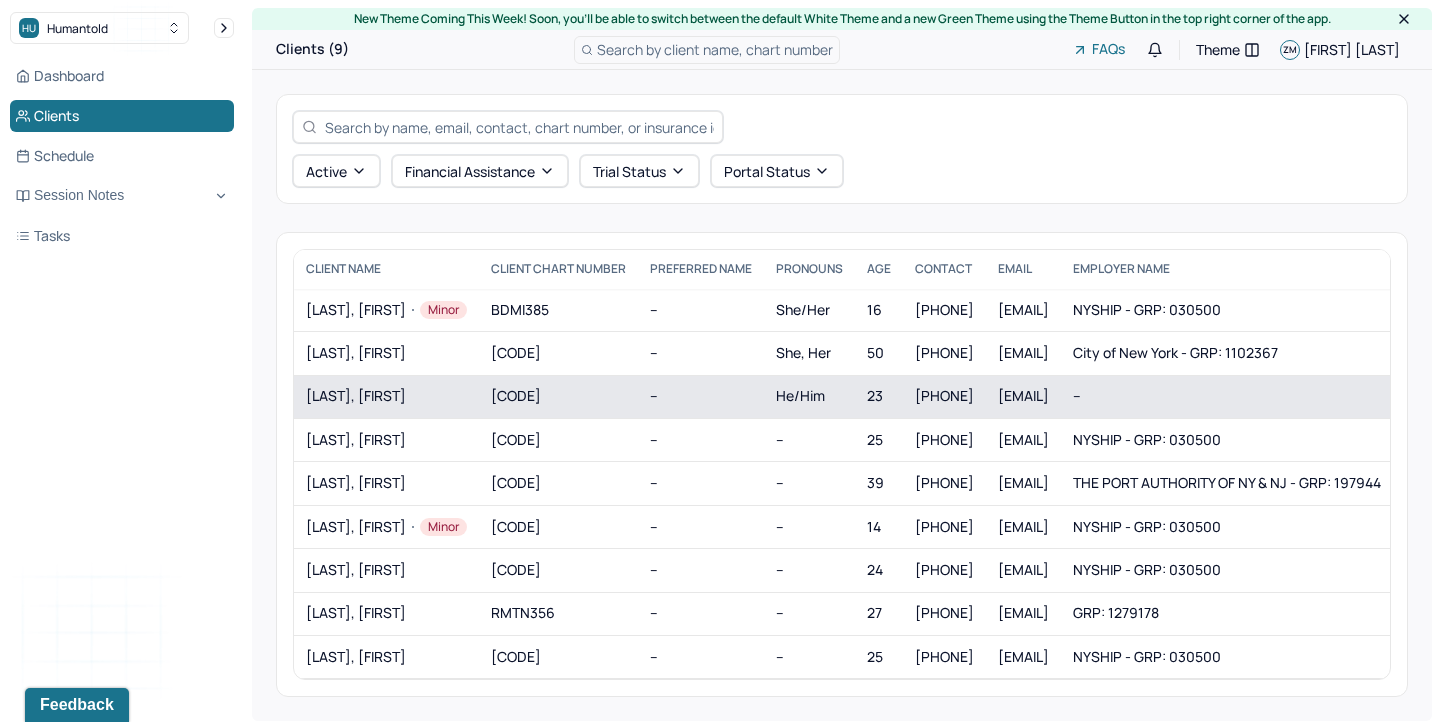 click on "[LAST], [FIRST]" at bounding box center (386, 396) 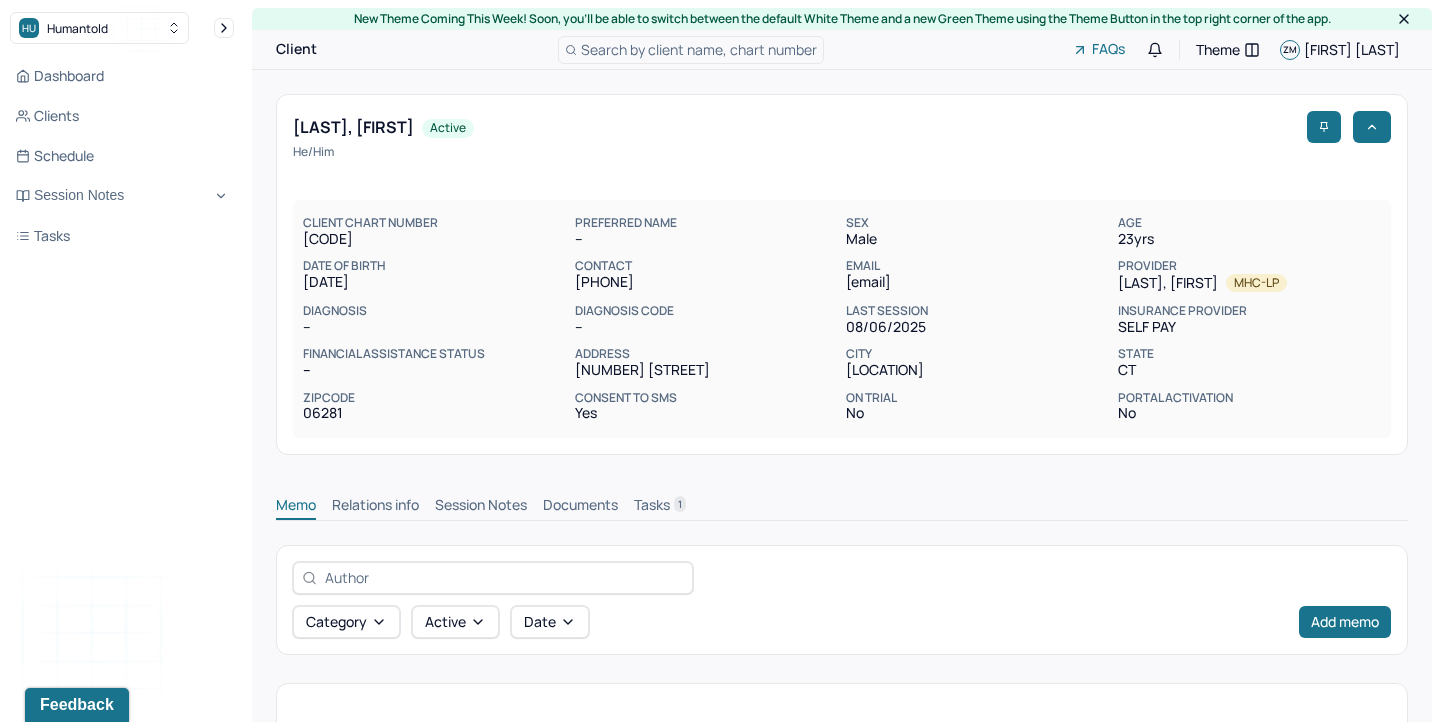 click on "Session Notes" at bounding box center (481, 507) 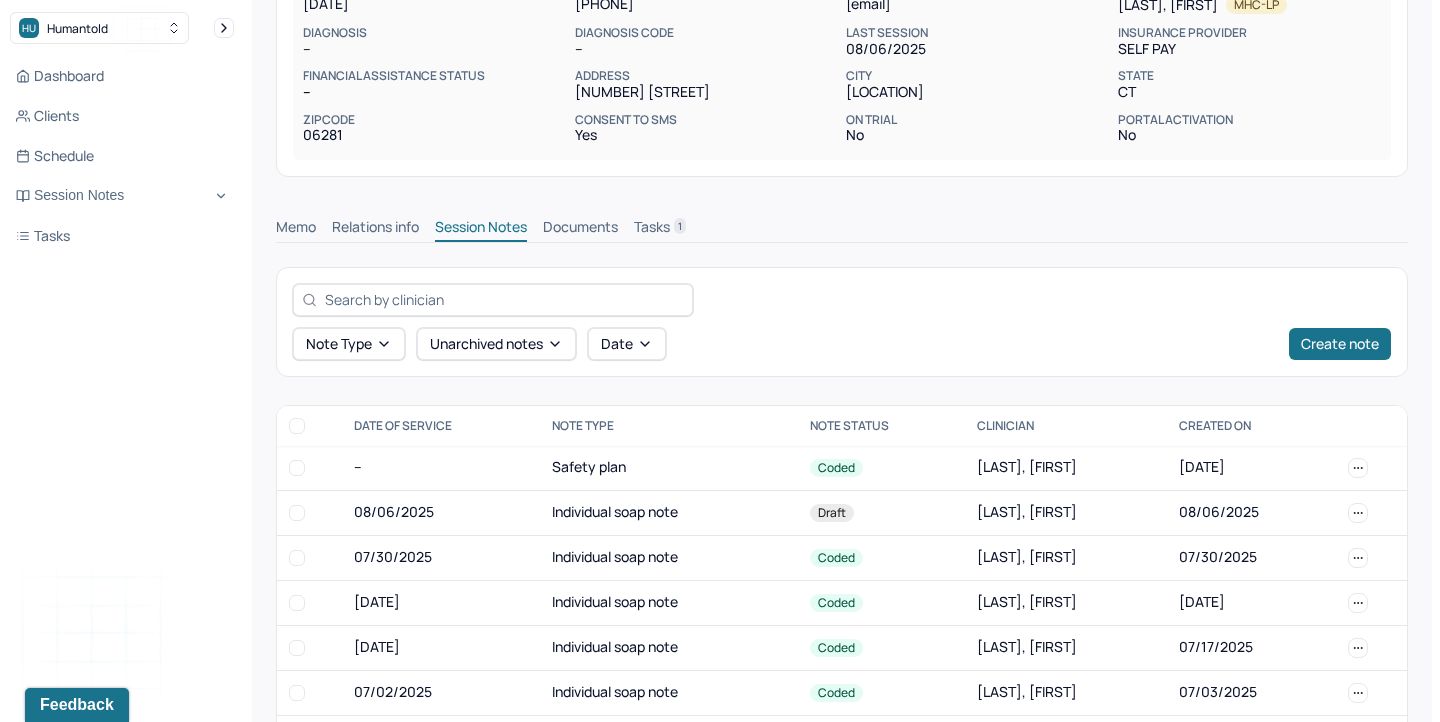 scroll, scrollTop: 527, scrollLeft: 0, axis: vertical 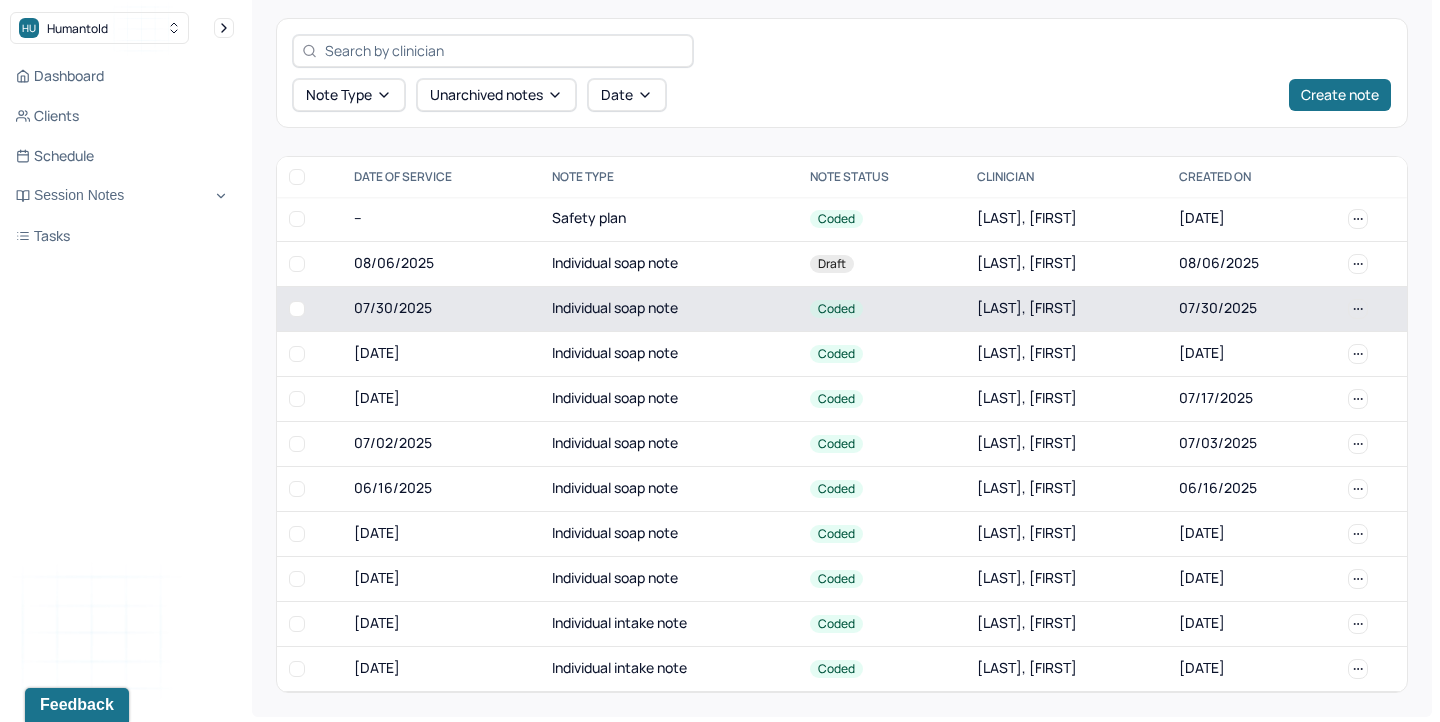 click on "07/30/2025" at bounding box center (441, 308) 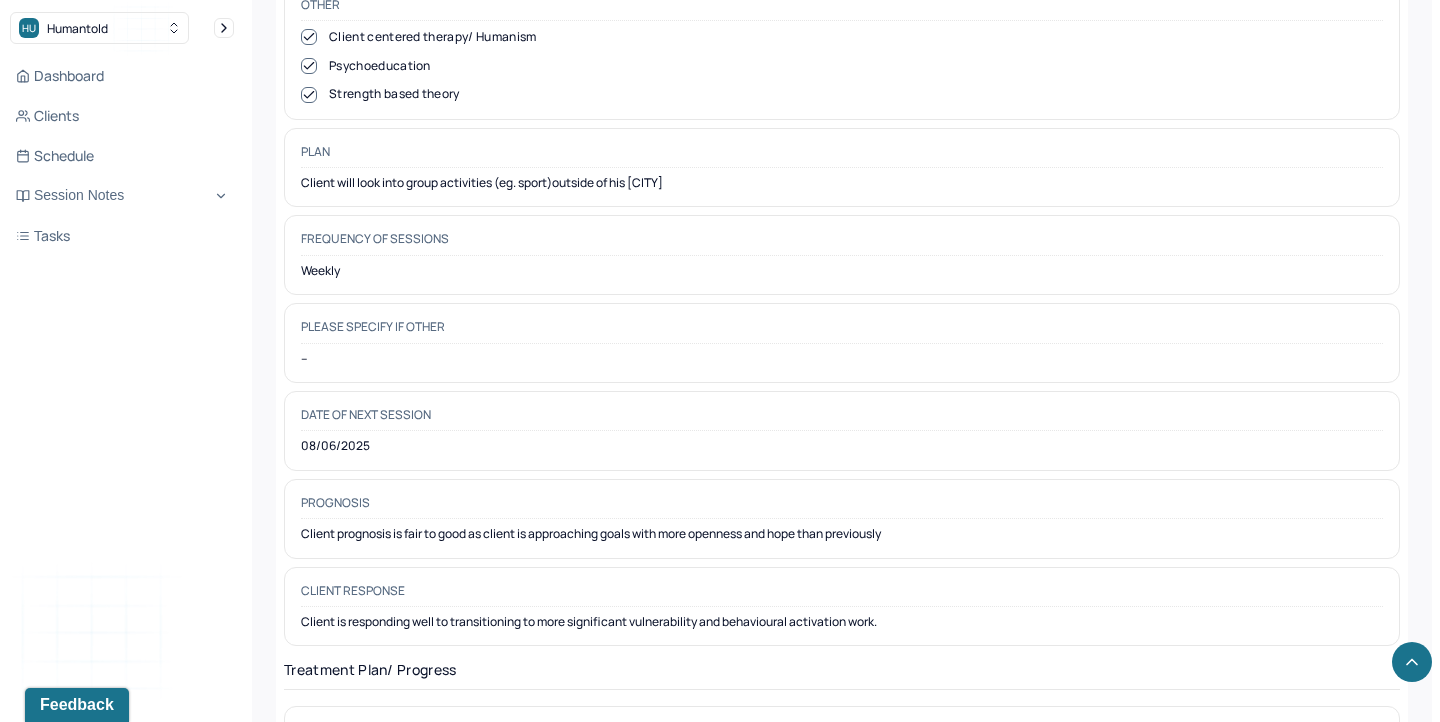 scroll, scrollTop: 2419, scrollLeft: 0, axis: vertical 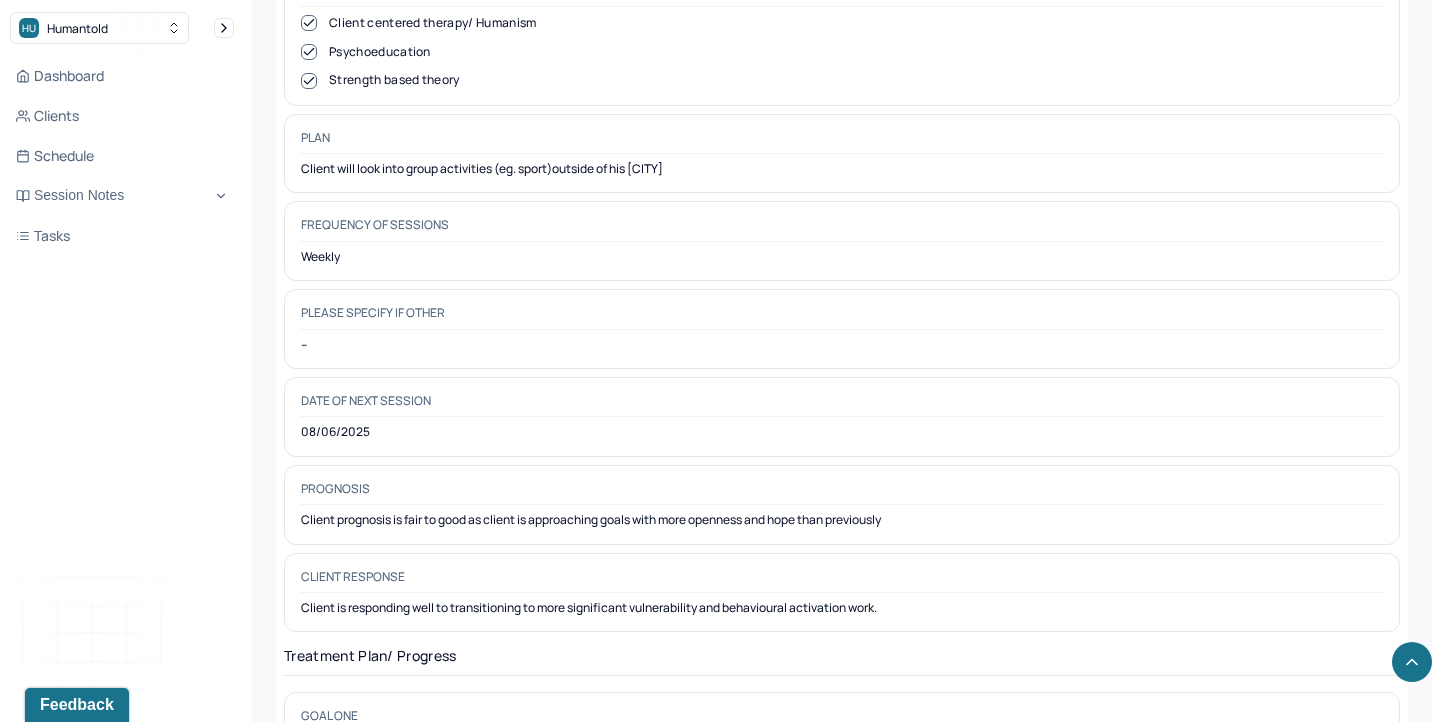 click on "Client is responding well to transitioning to more significant vulnerability and behavioural activation work." at bounding box center [842, 608] 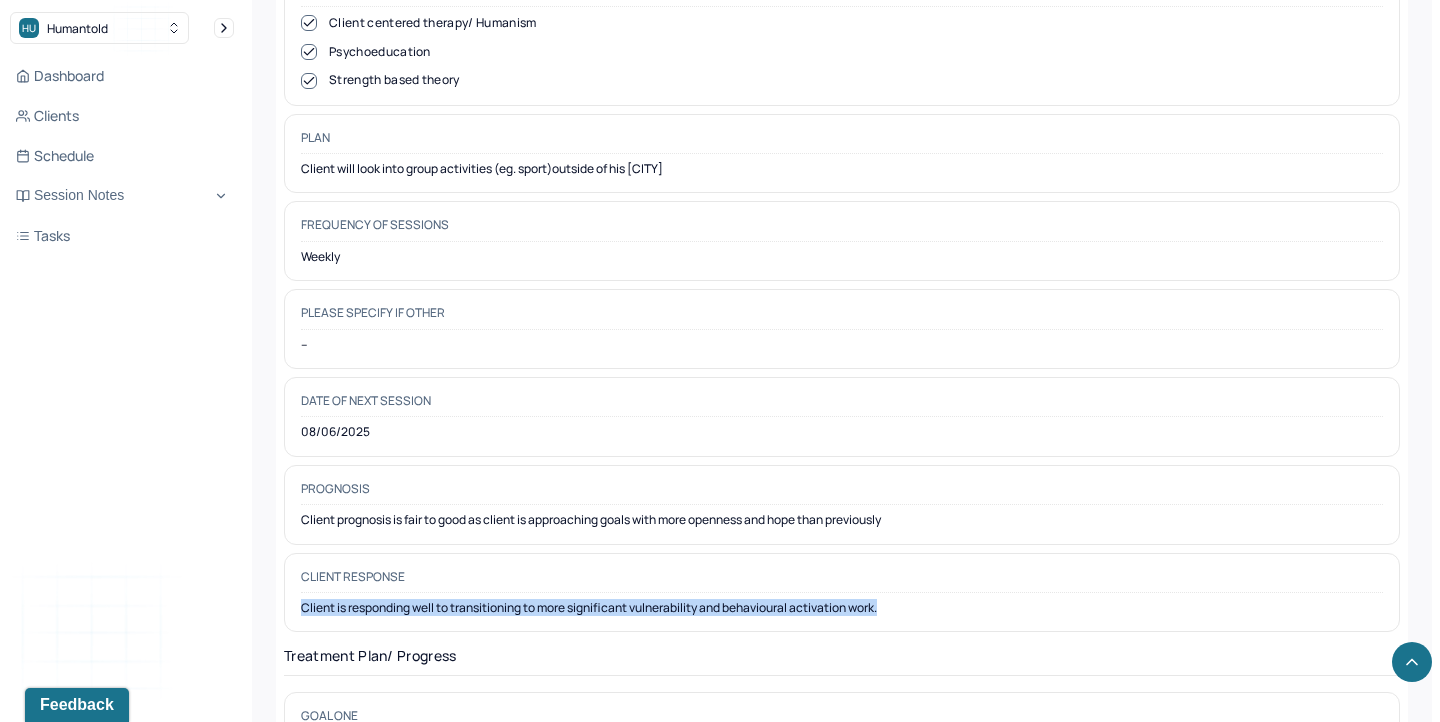 drag, startPoint x: 299, startPoint y: 582, endPoint x: 816, endPoint y: 599, distance: 517.2794 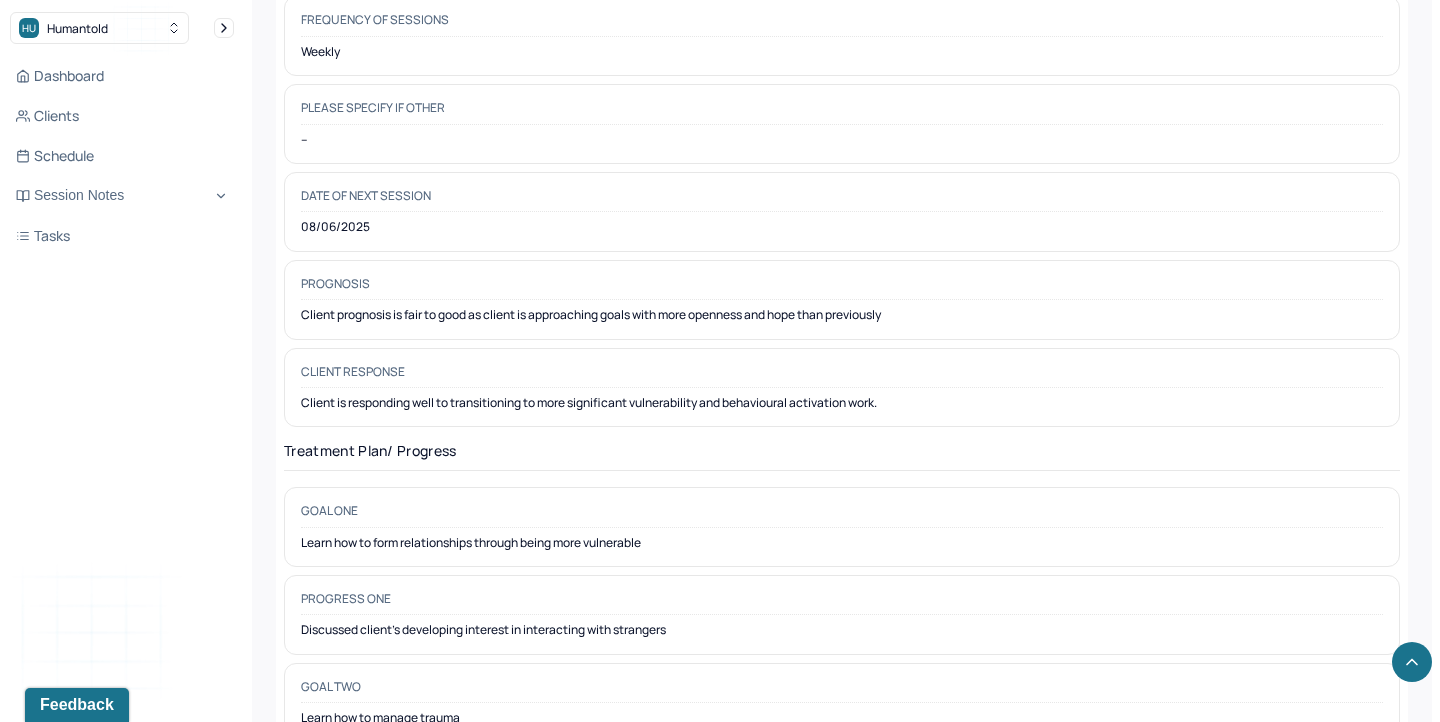 click on "[LAST]'s   Individual soap note -- Coded Actions PROVIDER [LAST], [FIRST] CLIENT NAME [LAST], [FIRST] APPOINTMENT Individual therapy   MANTLE CLAIM ID -- PAYER CLAIM ID -- SUBMISSION -- POS CODE 10 - Telehealth Provided in Patient's [LOCATION] DOB [DATE]  ([AGE] Yrs) INSURANCE Self pay CHART NUMBER [CODE] CPT CODE 90837 DATE OF SERVICE [DATE]   1:00 PM   -   2:00 PM ( 1hr ) SIGNATURE [INITIALS]  ([DATE], 1:05 PM) MODIFIER 95 Telemedicine DIAGNOSIS Primary:   F41.9 ANXIETY DISORDER UNSPECIFIED ,  Secondary:   -- Tertiary:   -- Session Note Claims Payments History Remits Content Messages Change requested Activity Sections Session note Therapy intervention techniques Treatment plan/ progress Sections NOTE CONTENT Appointment location teletherapy Client Teletherapy Location [LOCATION] Provider Teletherapy Location [LOCATION] Consent was received for the teletherapy session Consent was received for the teletherapy session The teletherapy session was conducted via video The teletherapy session was conducted via video -- -- -- --" at bounding box center [842, -671] 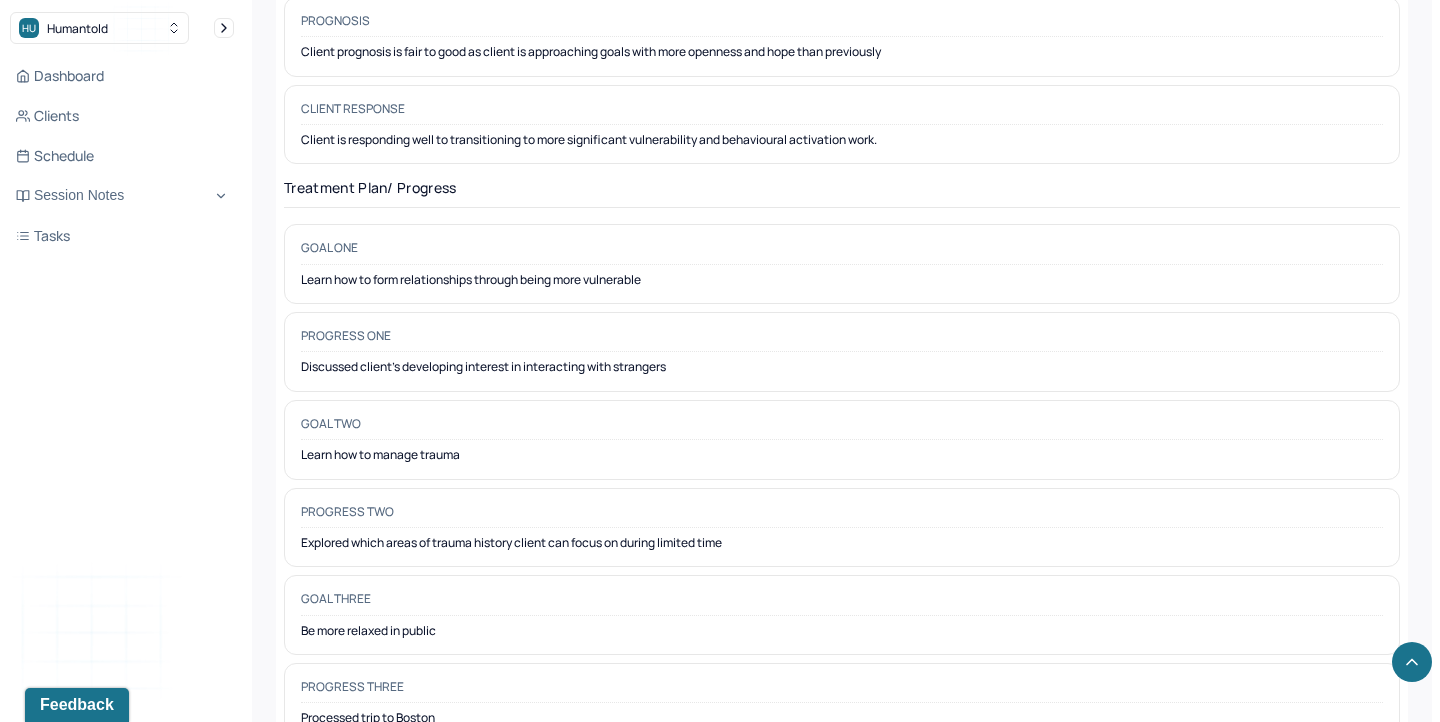 scroll, scrollTop: 2889, scrollLeft: 0, axis: vertical 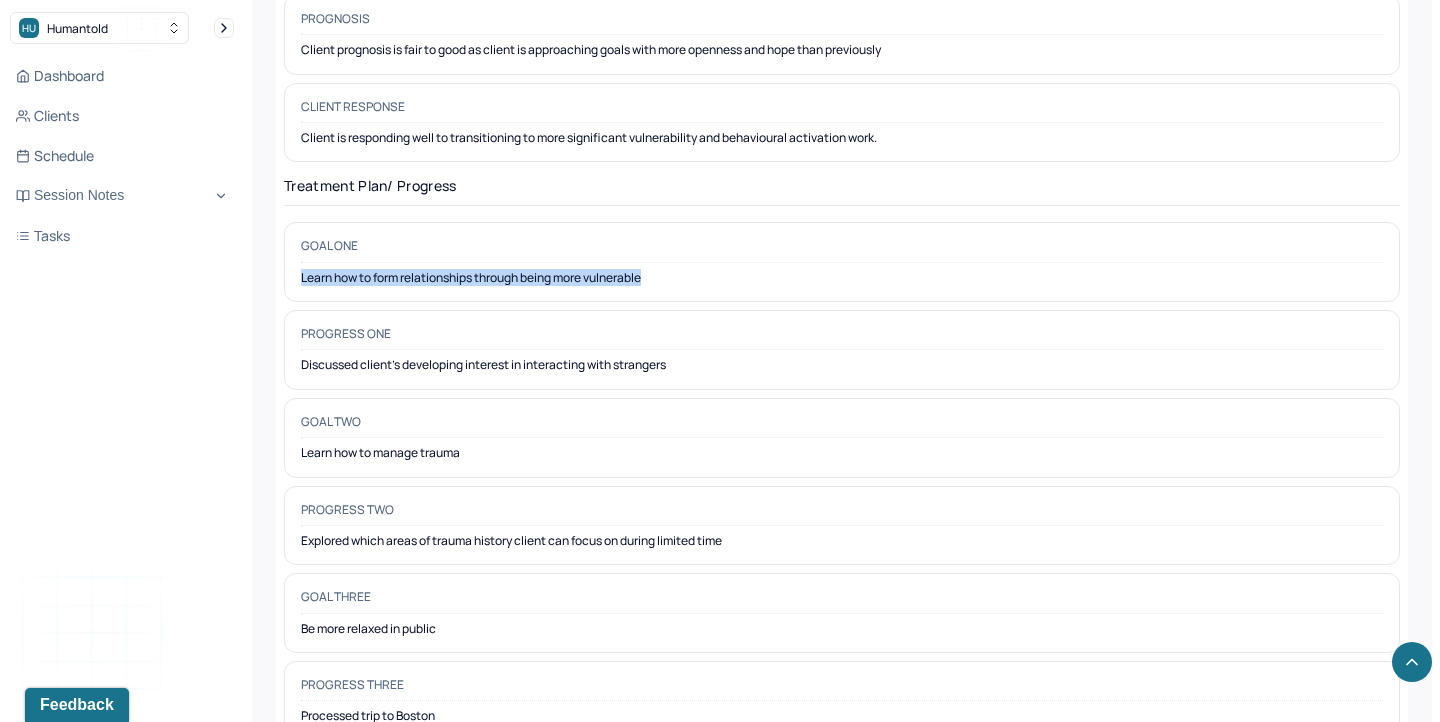 drag, startPoint x: 303, startPoint y: 249, endPoint x: 649, endPoint y: 259, distance: 346.14447 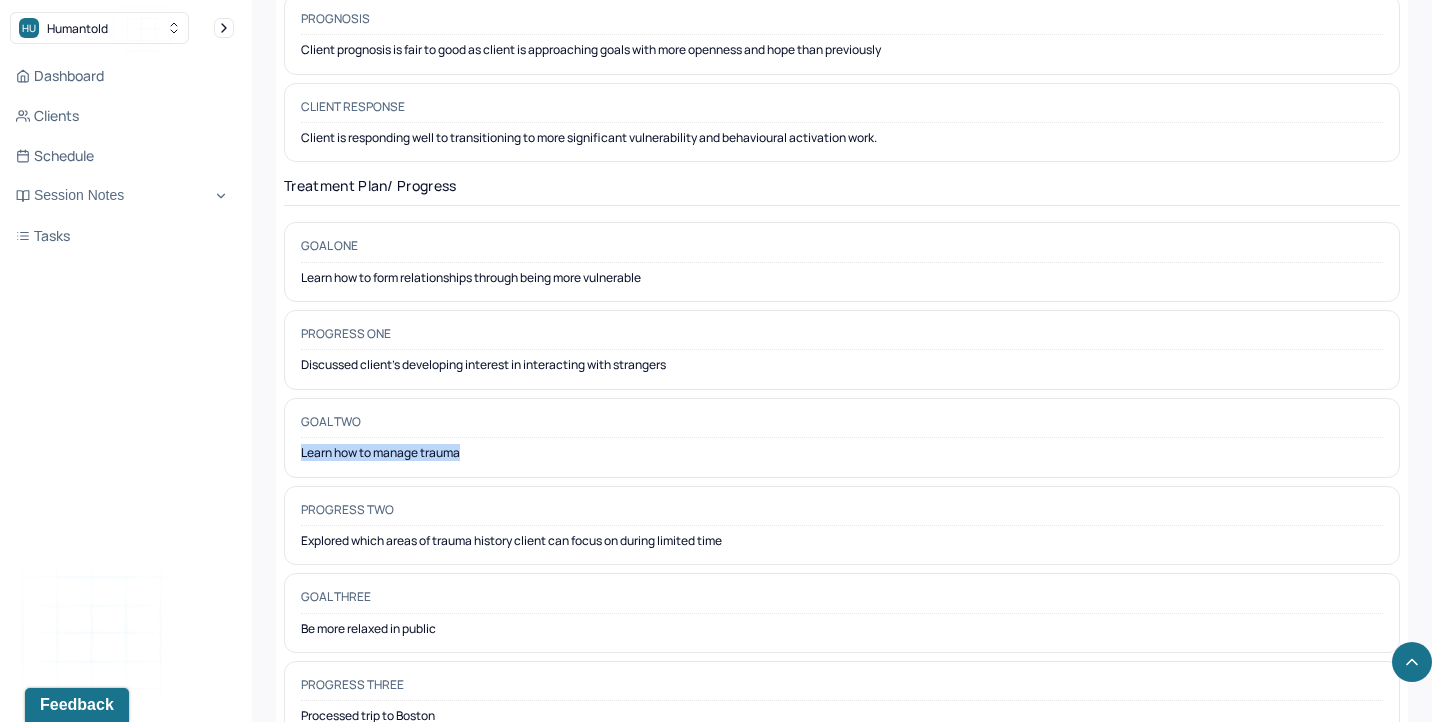 drag, startPoint x: 465, startPoint y: 429, endPoint x: 300, endPoint y: 422, distance: 165.14842 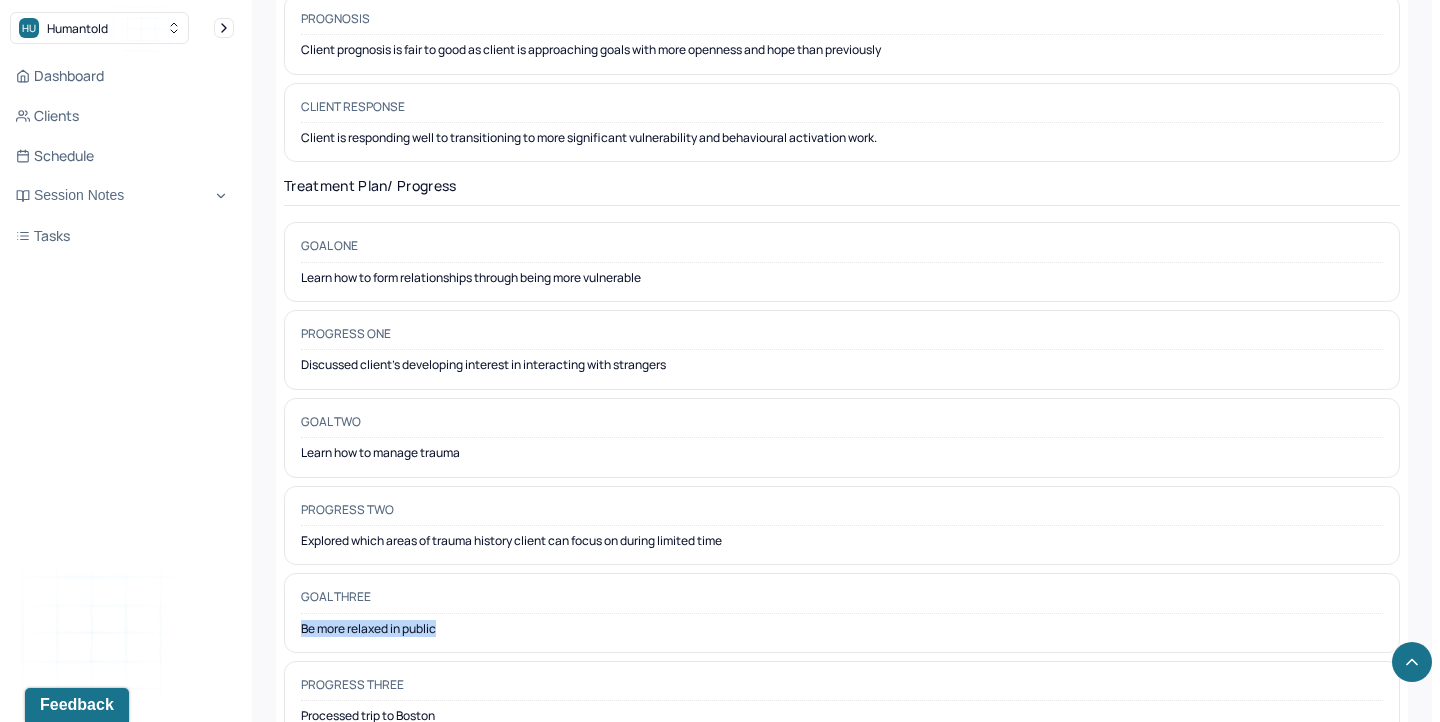 drag, startPoint x: 301, startPoint y: 599, endPoint x: 441, endPoint y: 603, distance: 140.05713 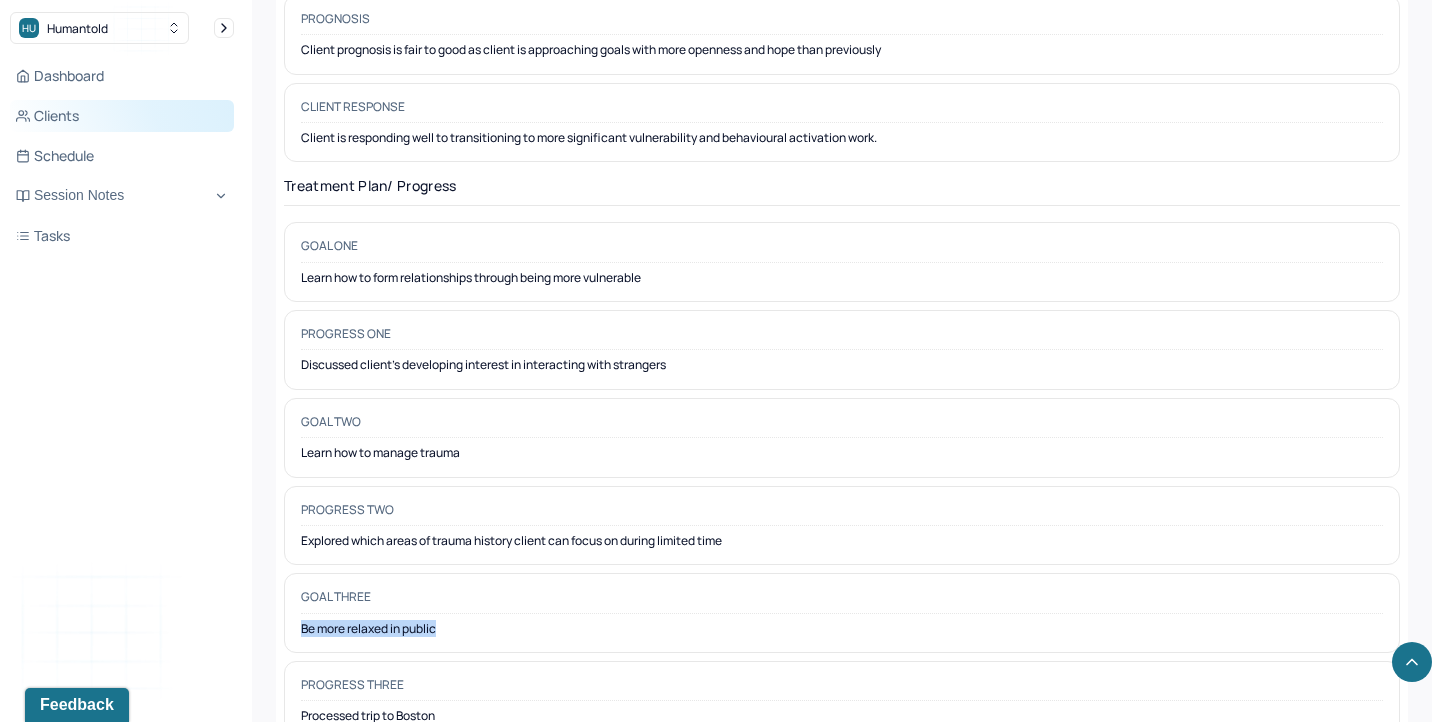 click on "Clients" at bounding box center [122, 116] 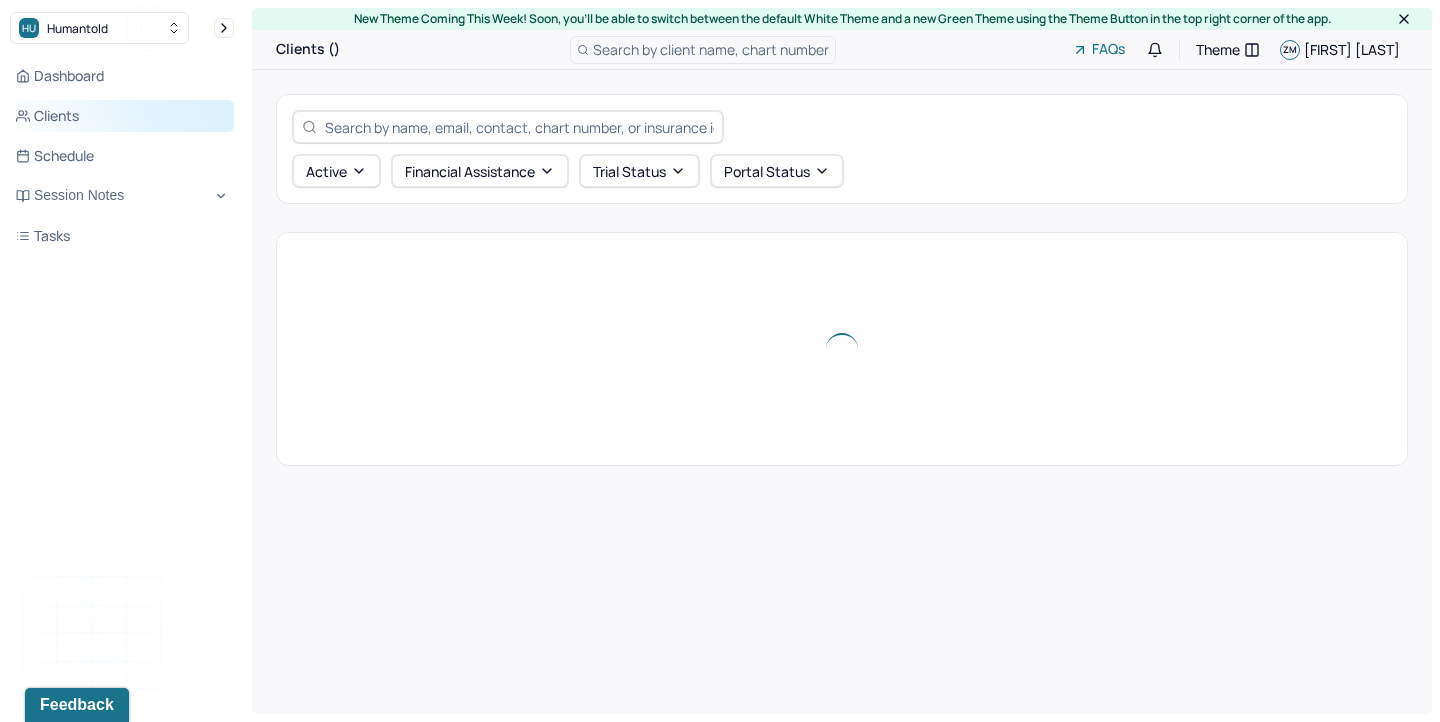 scroll, scrollTop: 0, scrollLeft: 0, axis: both 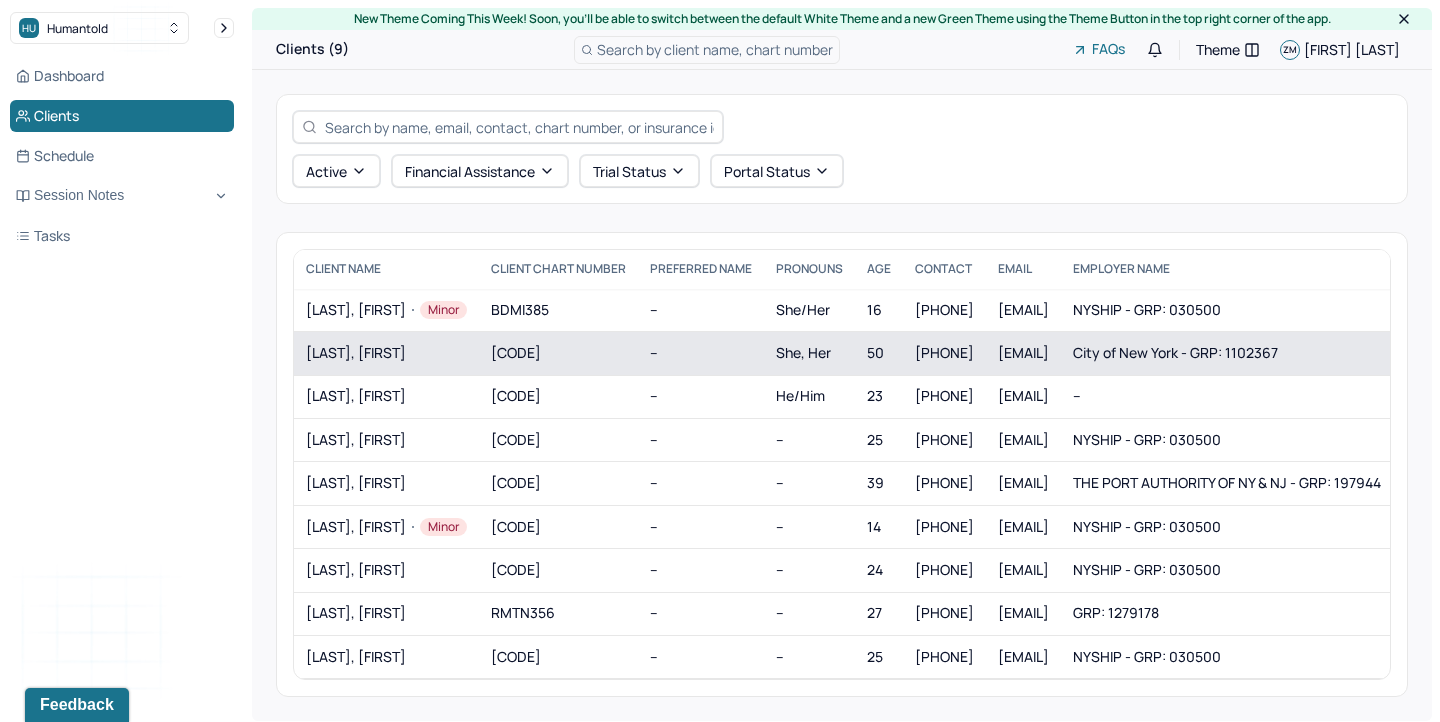 click on "[LAST], [FIRST]" at bounding box center [386, 353] 